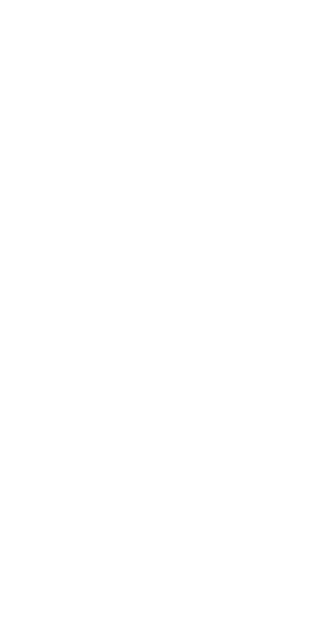 scroll, scrollTop: 0, scrollLeft: 0, axis: both 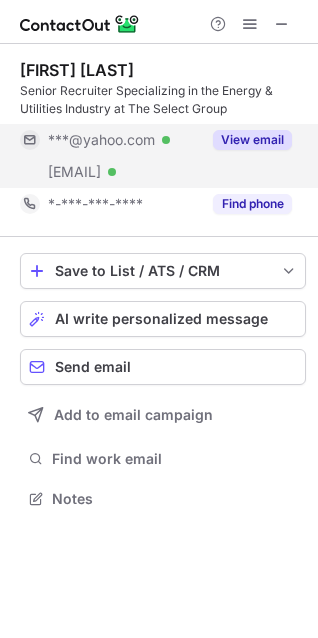 click on "View email" at bounding box center [252, 140] 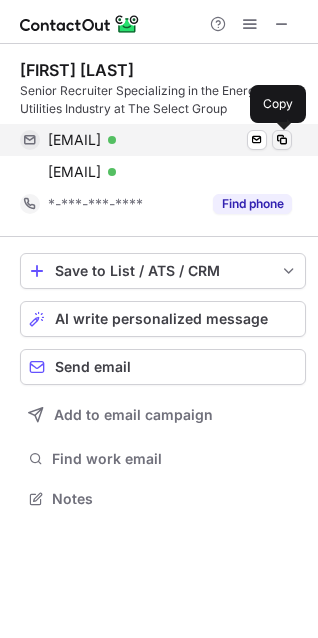 click at bounding box center [282, 140] 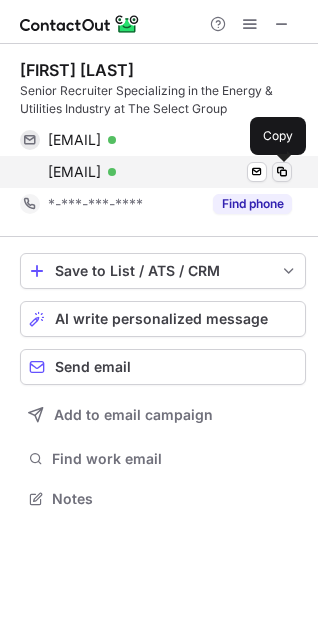 click at bounding box center [282, 172] 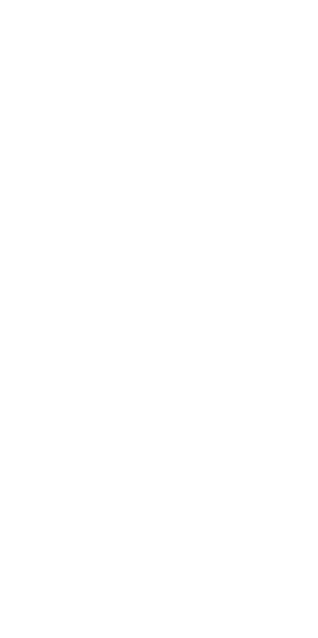 scroll, scrollTop: 0, scrollLeft: 0, axis: both 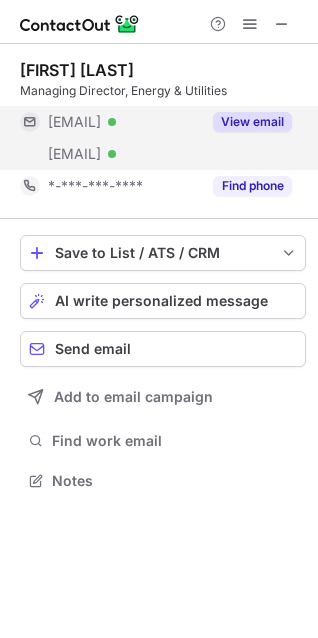 click on "View email" at bounding box center [252, 122] 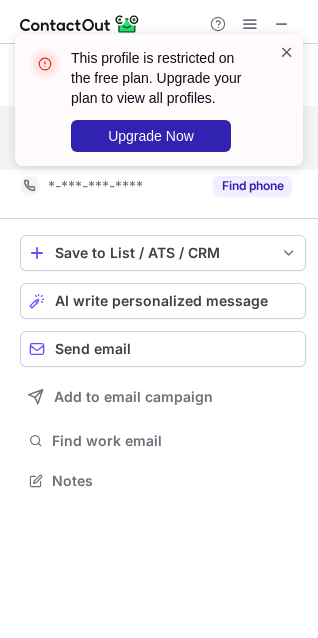 click at bounding box center [287, 52] 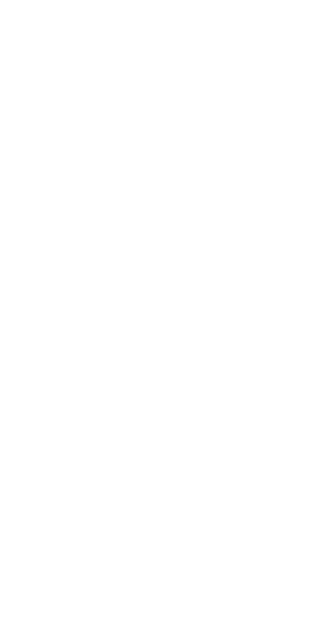 scroll, scrollTop: 0, scrollLeft: 0, axis: both 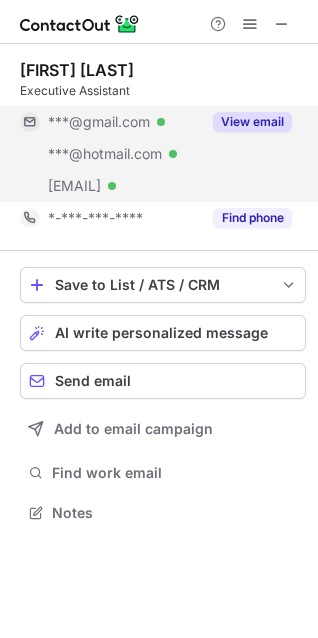 click on "View email" at bounding box center [252, 122] 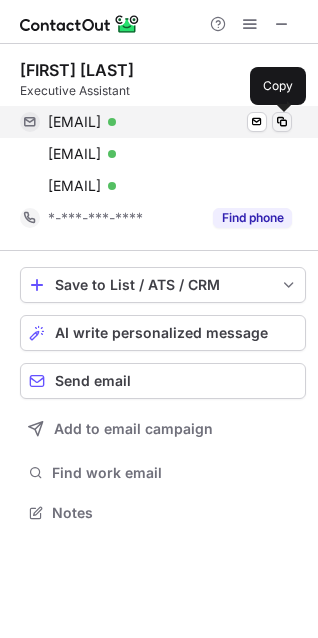 click at bounding box center [282, 122] 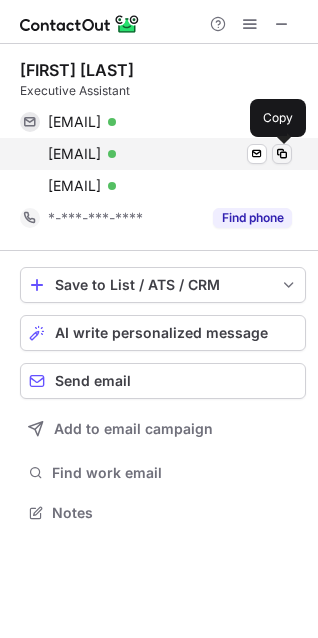 click at bounding box center (282, 154) 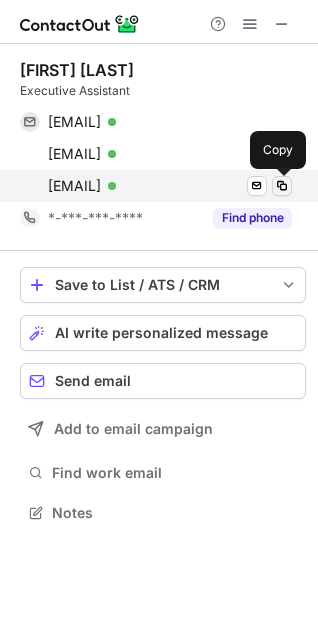 click at bounding box center (282, 186) 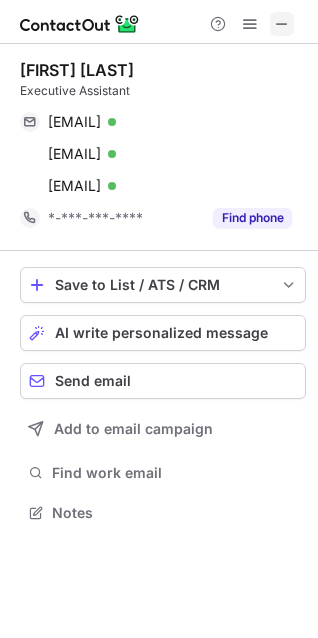 click at bounding box center [282, 24] 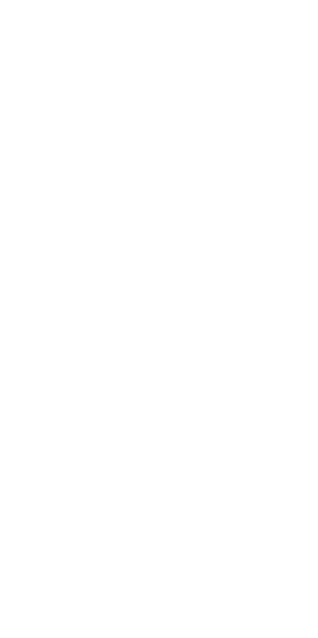 scroll, scrollTop: 0, scrollLeft: 0, axis: both 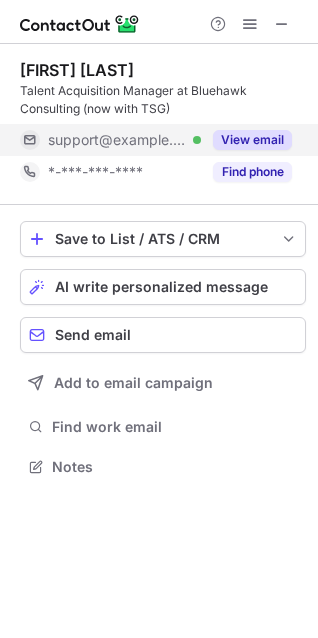 click on "View email" at bounding box center [252, 140] 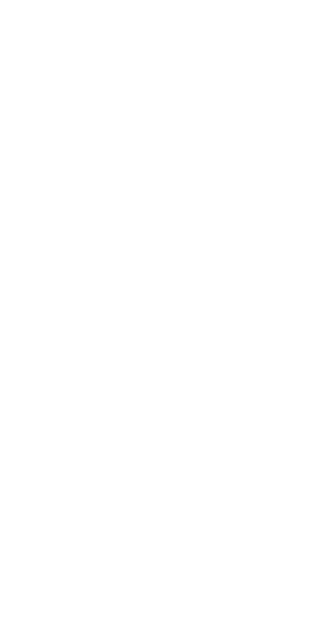 scroll, scrollTop: 0, scrollLeft: 0, axis: both 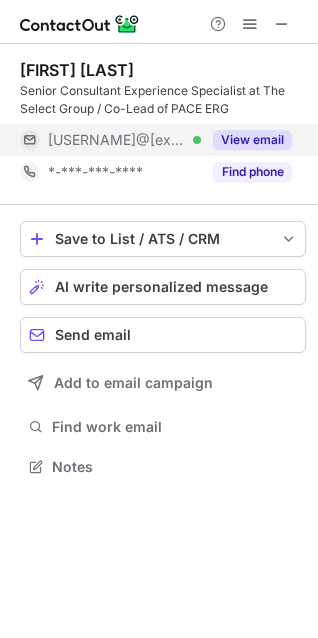 click on "View email" at bounding box center (252, 140) 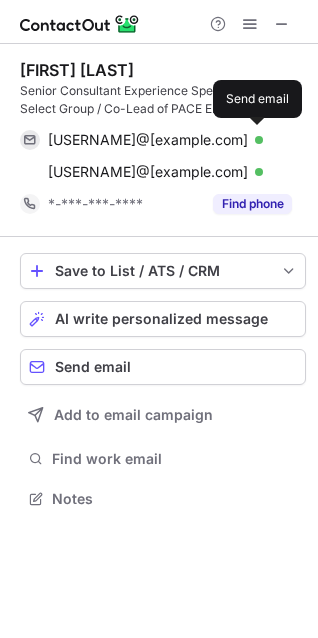 scroll, scrollTop: 10, scrollLeft: 10, axis: both 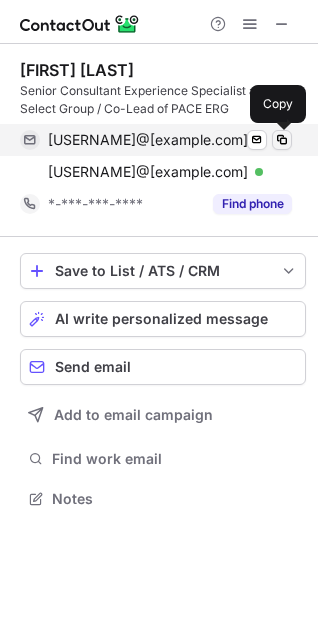 click at bounding box center (282, 140) 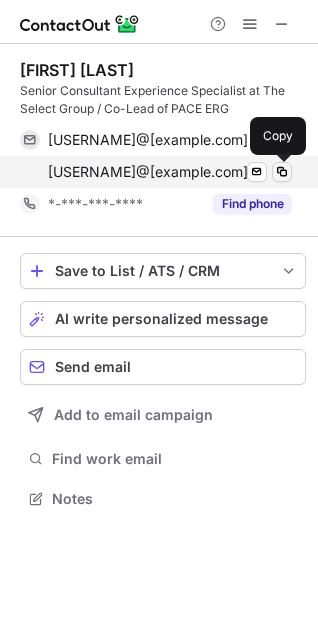 click at bounding box center (282, 172) 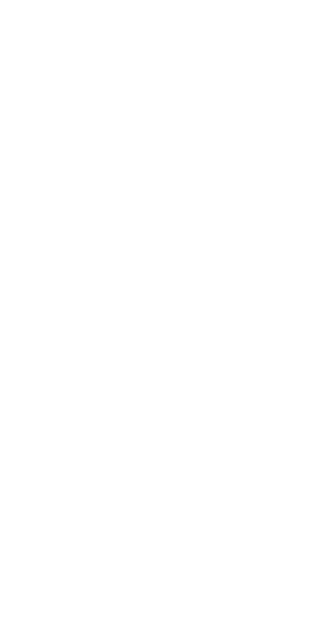 scroll, scrollTop: 0, scrollLeft: 0, axis: both 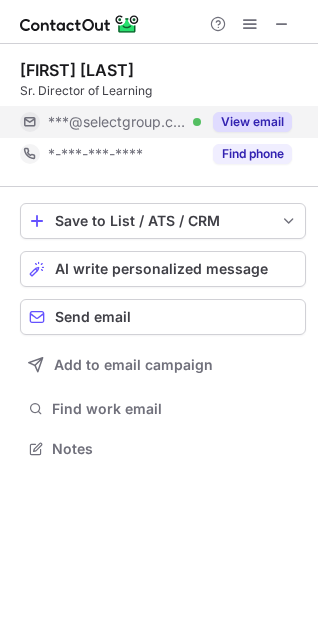 click on "View email" at bounding box center (252, 122) 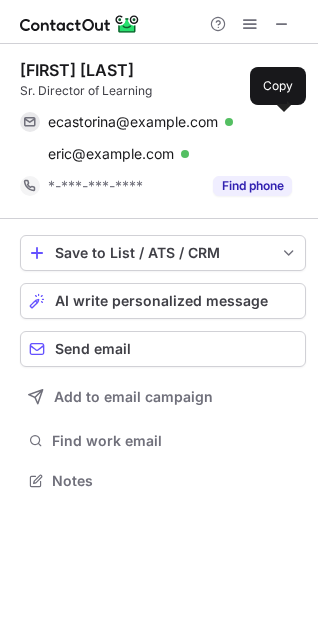scroll, scrollTop: 10, scrollLeft: 10, axis: both 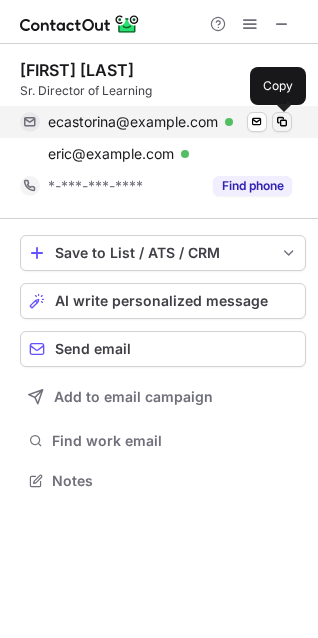 click at bounding box center (282, 122) 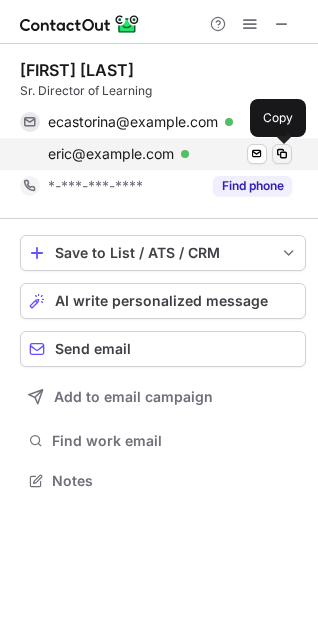 click at bounding box center [282, 154] 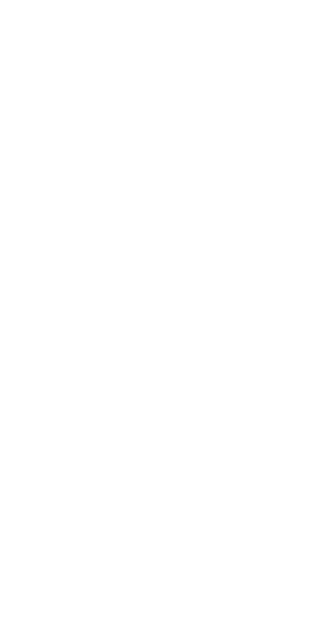 scroll, scrollTop: 0, scrollLeft: 0, axis: both 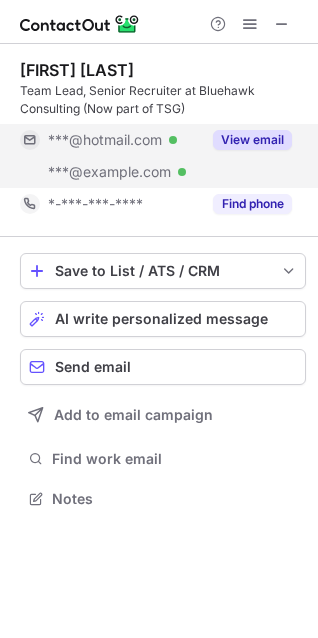 click on "View email" at bounding box center [246, 140] 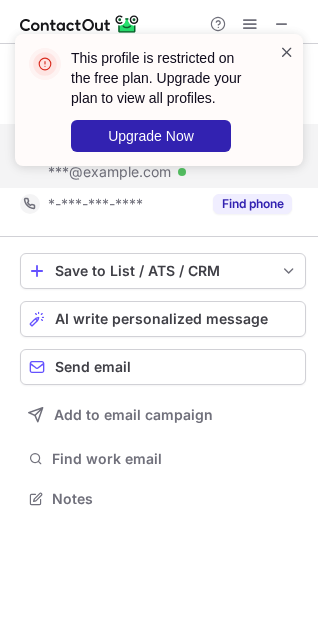 click at bounding box center [287, 52] 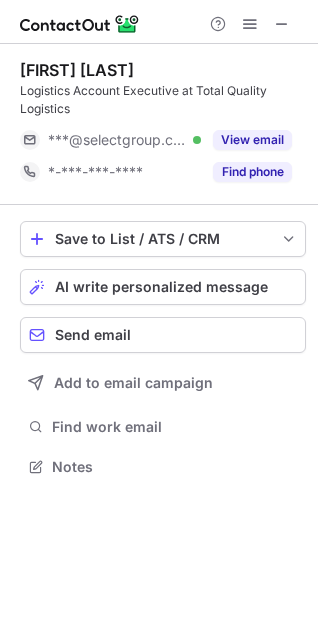 scroll, scrollTop: 0, scrollLeft: 0, axis: both 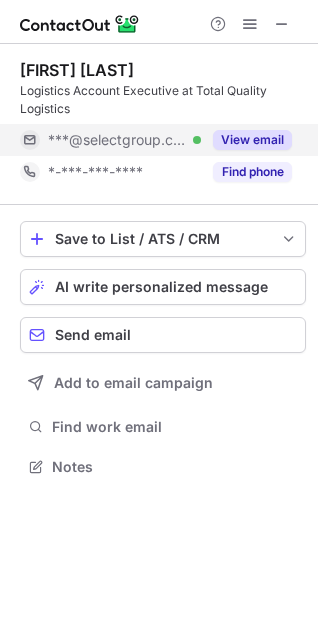 click on "View email" at bounding box center [252, 140] 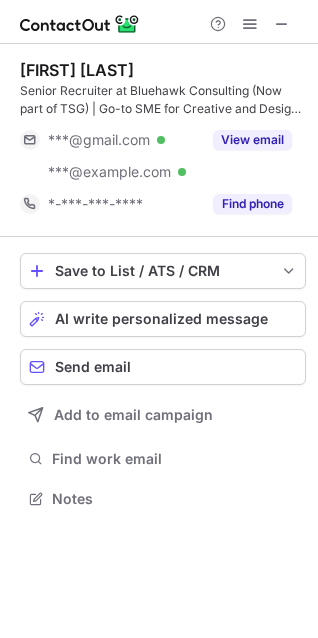 scroll, scrollTop: 0, scrollLeft: 0, axis: both 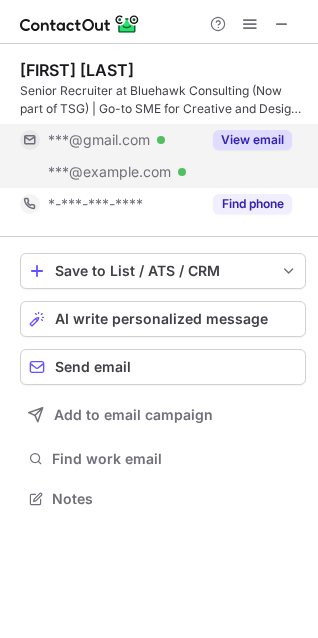 click on "View email" at bounding box center (252, 140) 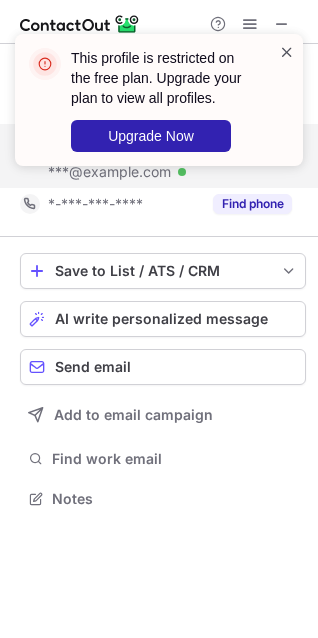 click at bounding box center [287, 52] 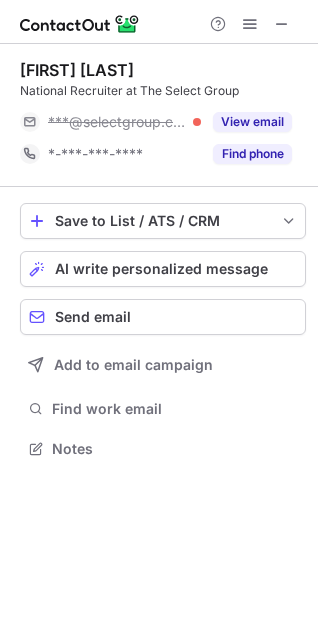 scroll, scrollTop: 0, scrollLeft: 0, axis: both 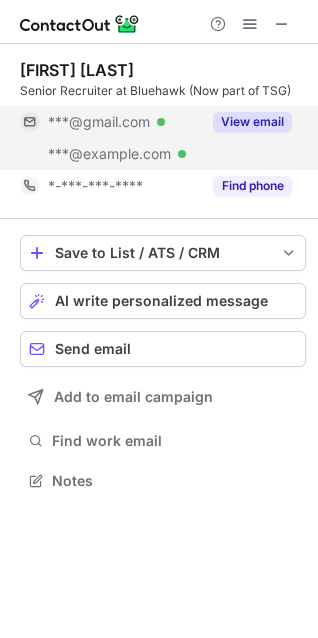 click on "View email" at bounding box center (252, 122) 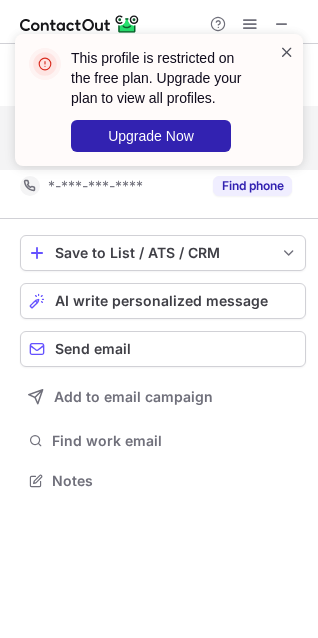 click at bounding box center (287, 52) 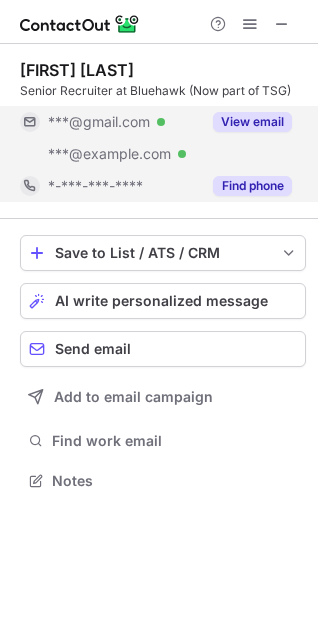 click on "Find phone" at bounding box center [252, 186] 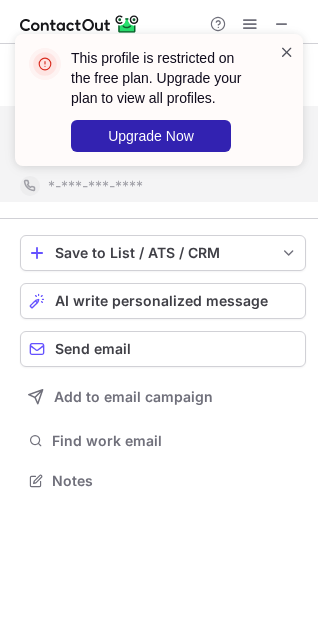 click at bounding box center [287, 52] 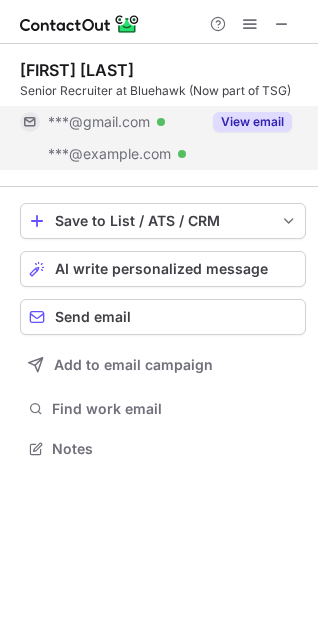 scroll, scrollTop: 435, scrollLeft: 318, axis: both 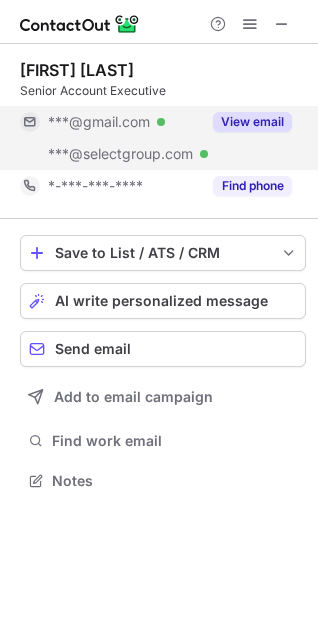 click on "View email" at bounding box center [252, 122] 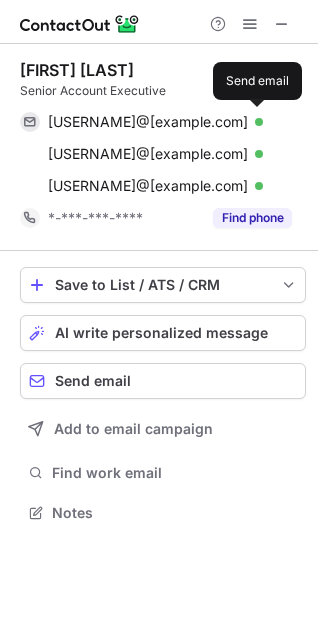 scroll, scrollTop: 10, scrollLeft: 10, axis: both 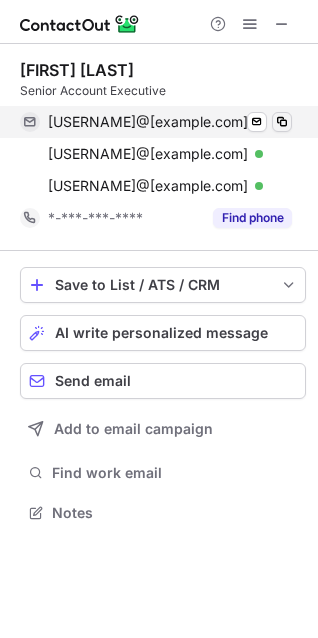 click at bounding box center [282, 122] 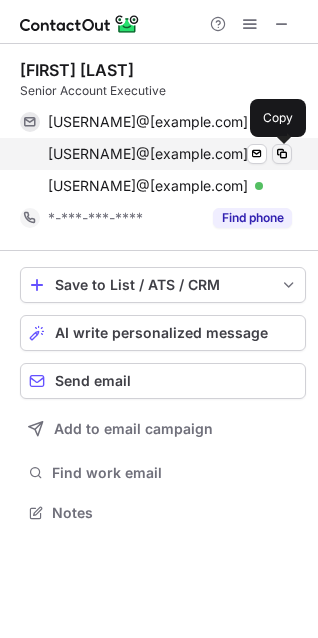 click at bounding box center (282, 154) 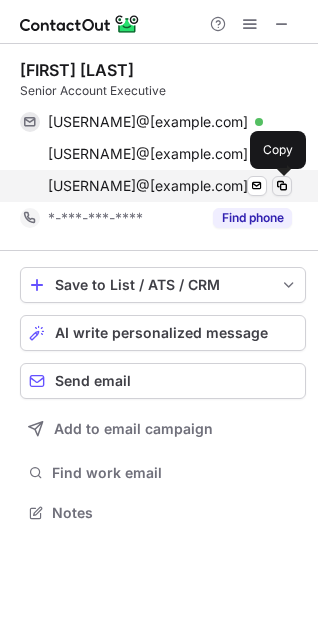 click at bounding box center [282, 186] 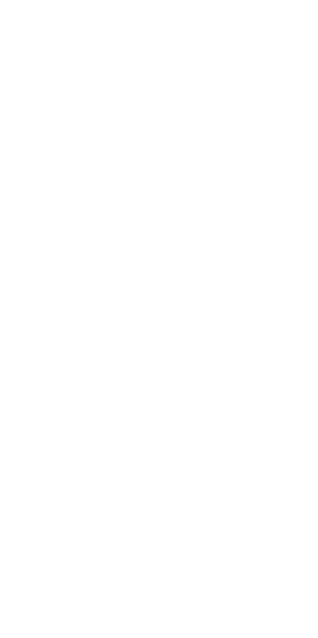 scroll, scrollTop: 0, scrollLeft: 0, axis: both 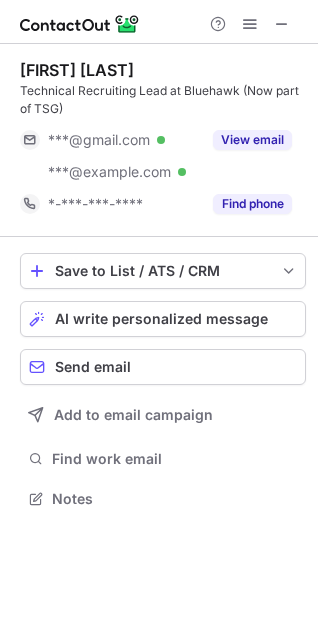 click on "View email" at bounding box center (252, 140) 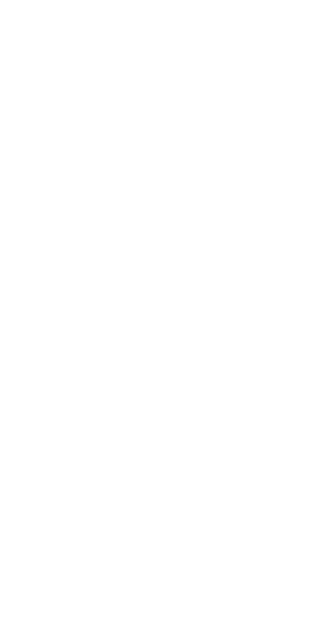 scroll, scrollTop: 0, scrollLeft: 0, axis: both 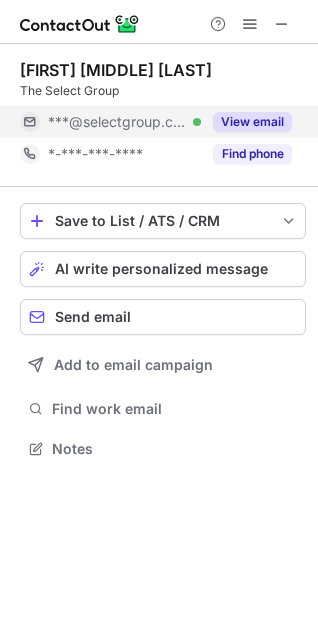 click on "View email" at bounding box center (252, 122) 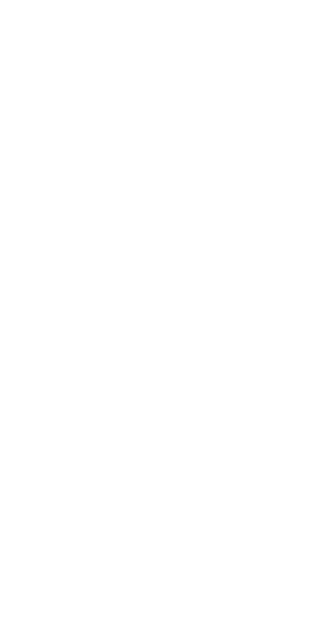 scroll, scrollTop: 0, scrollLeft: 0, axis: both 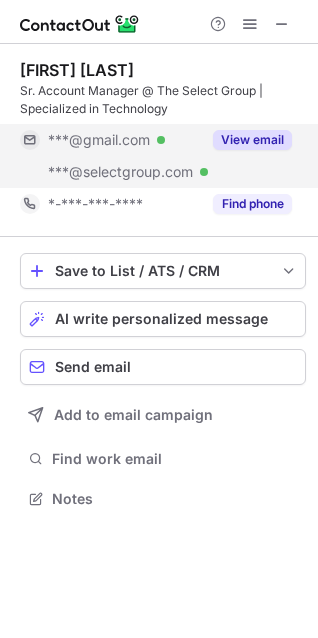 click on "View email" at bounding box center [252, 140] 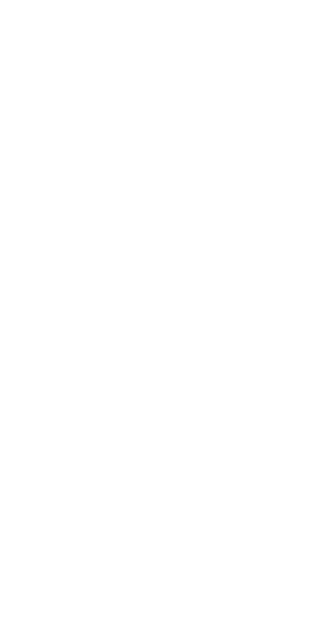 scroll, scrollTop: 0, scrollLeft: 0, axis: both 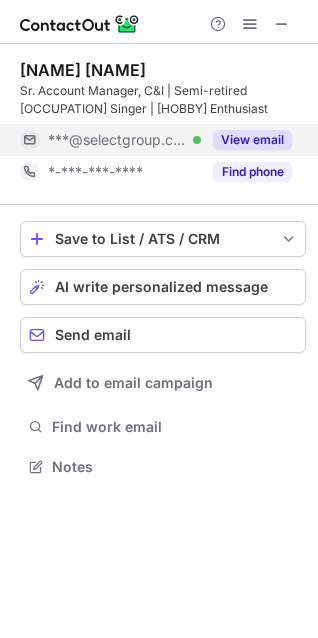 click on "View email" at bounding box center (252, 140) 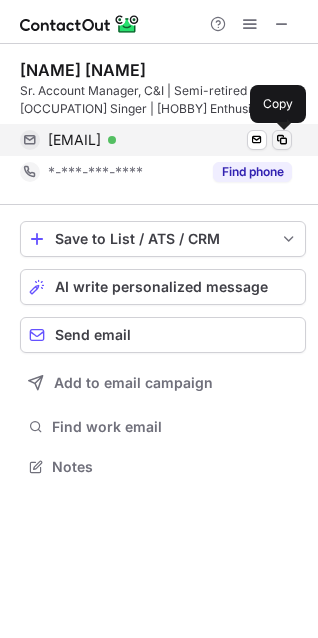 click at bounding box center (282, 140) 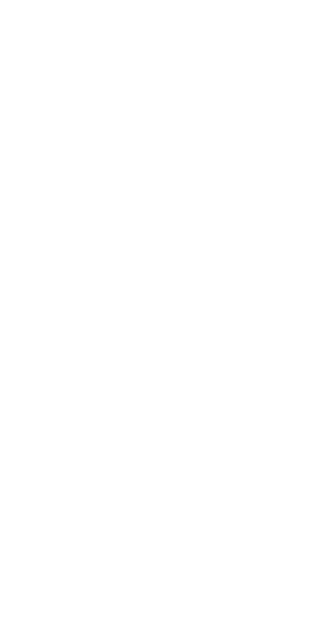 scroll, scrollTop: 0, scrollLeft: 0, axis: both 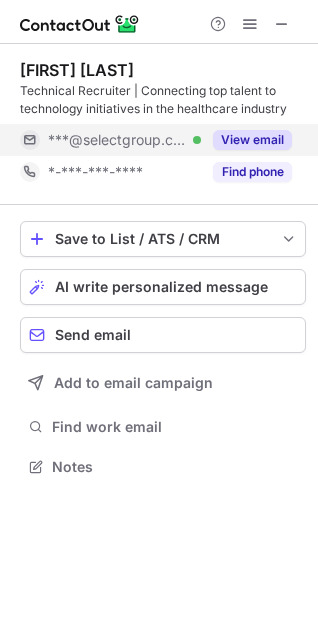 click on "View email" at bounding box center [252, 140] 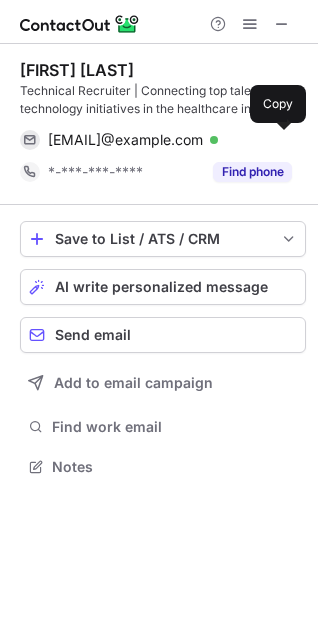 click at bounding box center [282, 140] 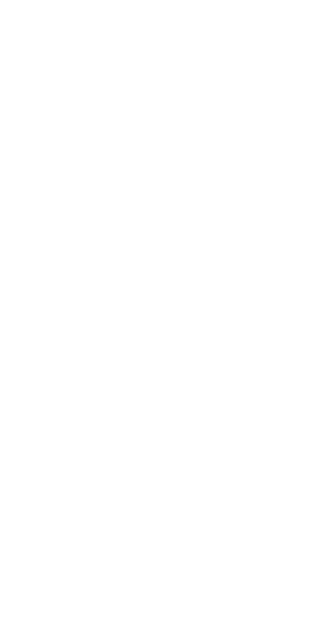 scroll, scrollTop: 0, scrollLeft: 0, axis: both 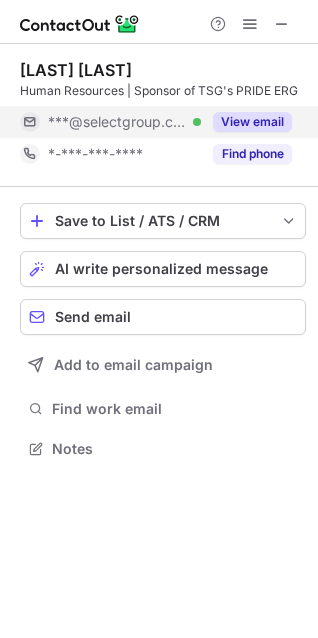 click on "View email" at bounding box center (252, 122) 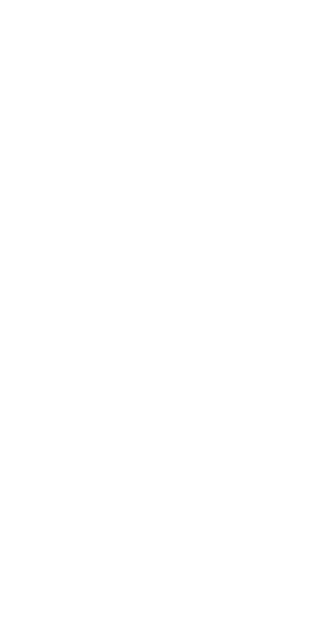 scroll, scrollTop: 0, scrollLeft: 0, axis: both 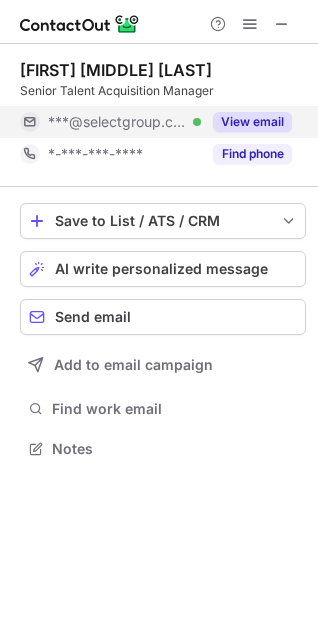 click on "View email" at bounding box center (252, 122) 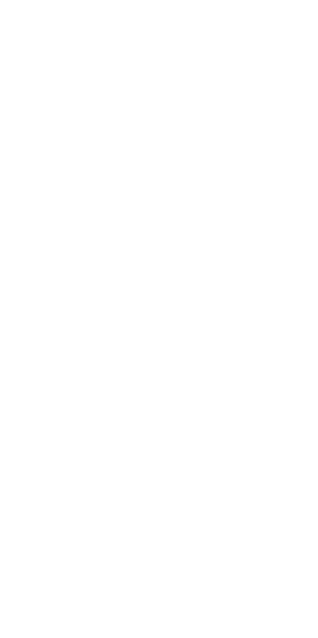 scroll, scrollTop: 0, scrollLeft: 0, axis: both 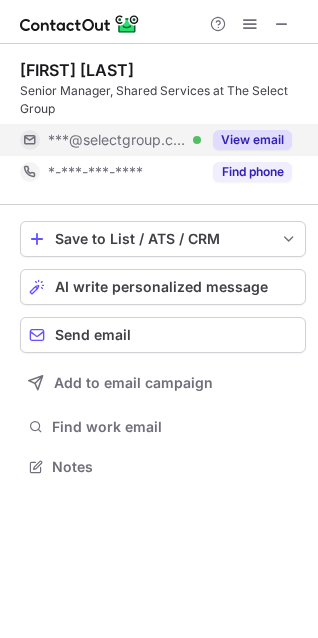 click on "View email" at bounding box center (252, 140) 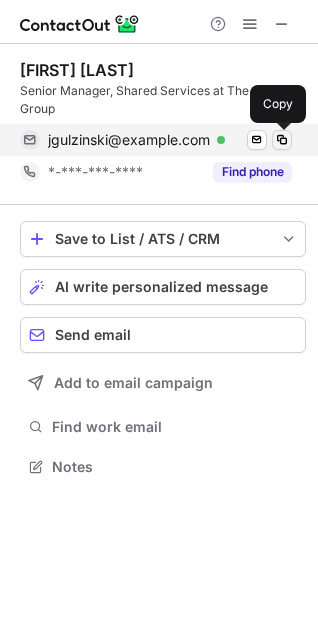 click at bounding box center [282, 140] 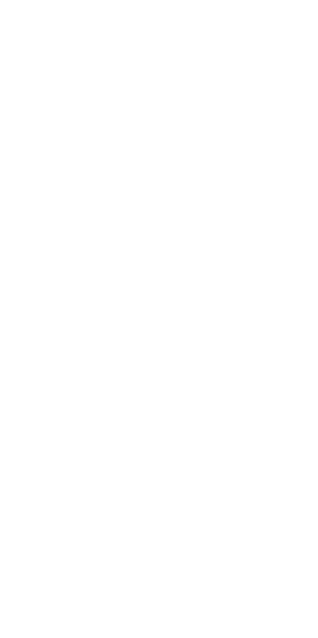 scroll, scrollTop: 0, scrollLeft: 0, axis: both 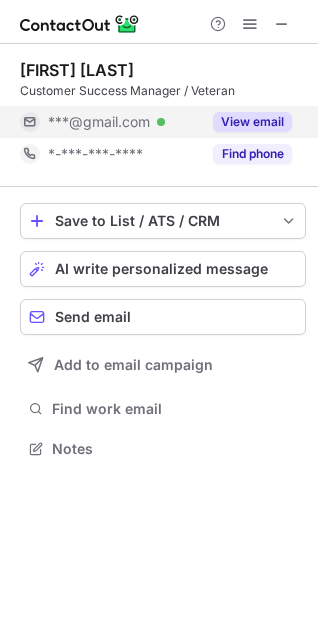 click on "View email" at bounding box center [252, 122] 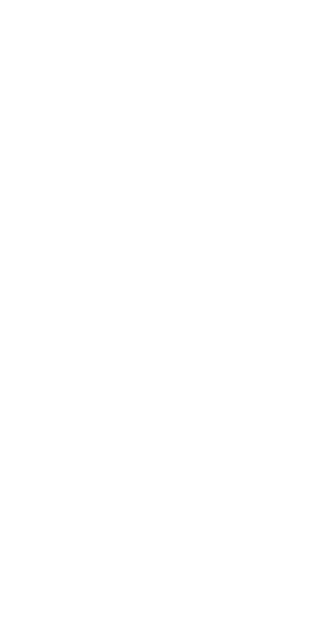 scroll, scrollTop: 0, scrollLeft: 0, axis: both 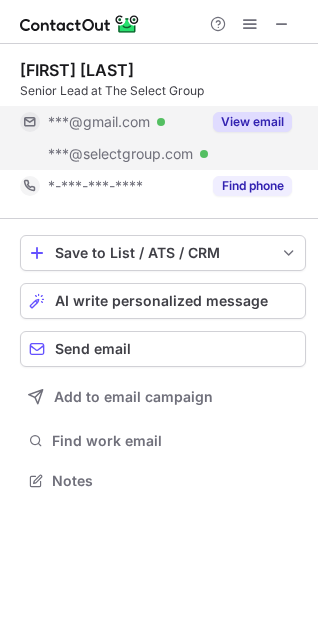 click on "View email" at bounding box center (252, 122) 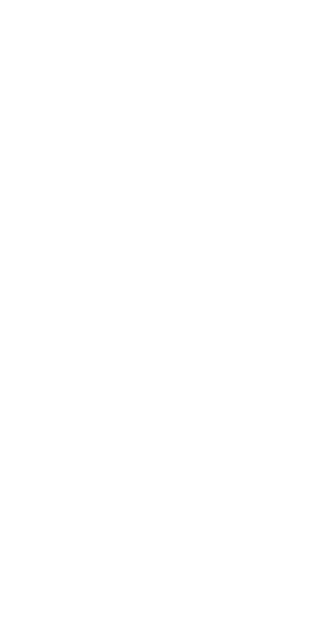 scroll, scrollTop: 0, scrollLeft: 0, axis: both 